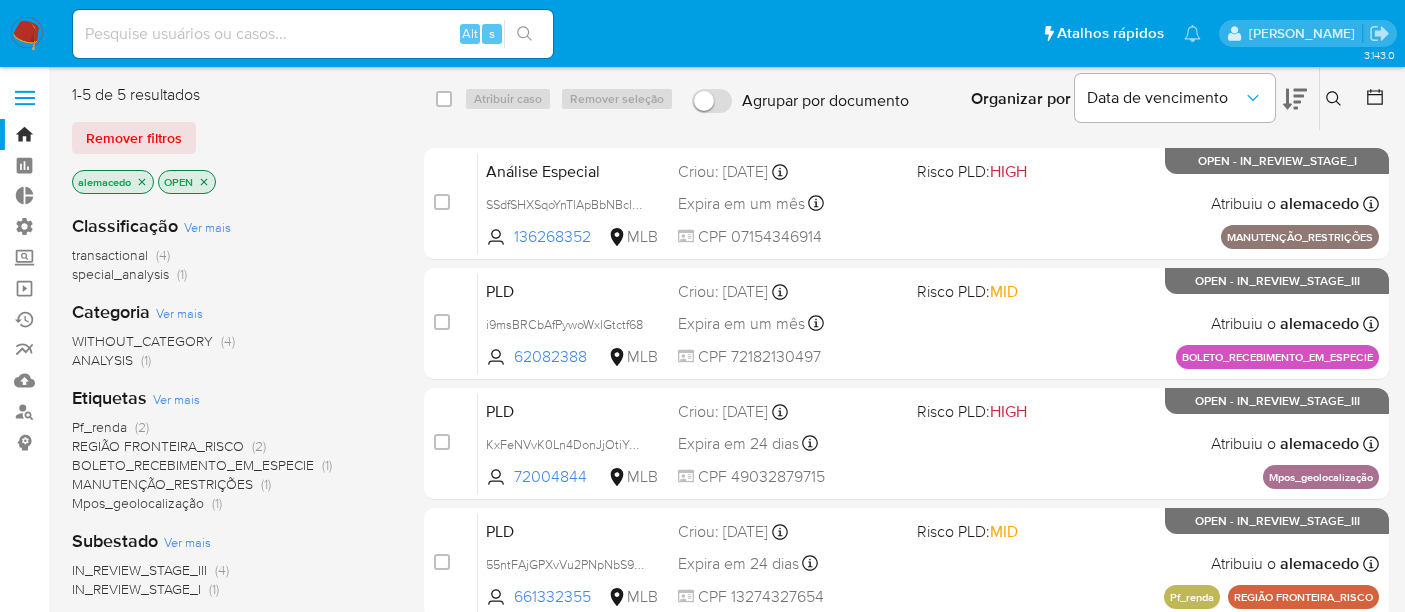scroll, scrollTop: 0, scrollLeft: 0, axis: both 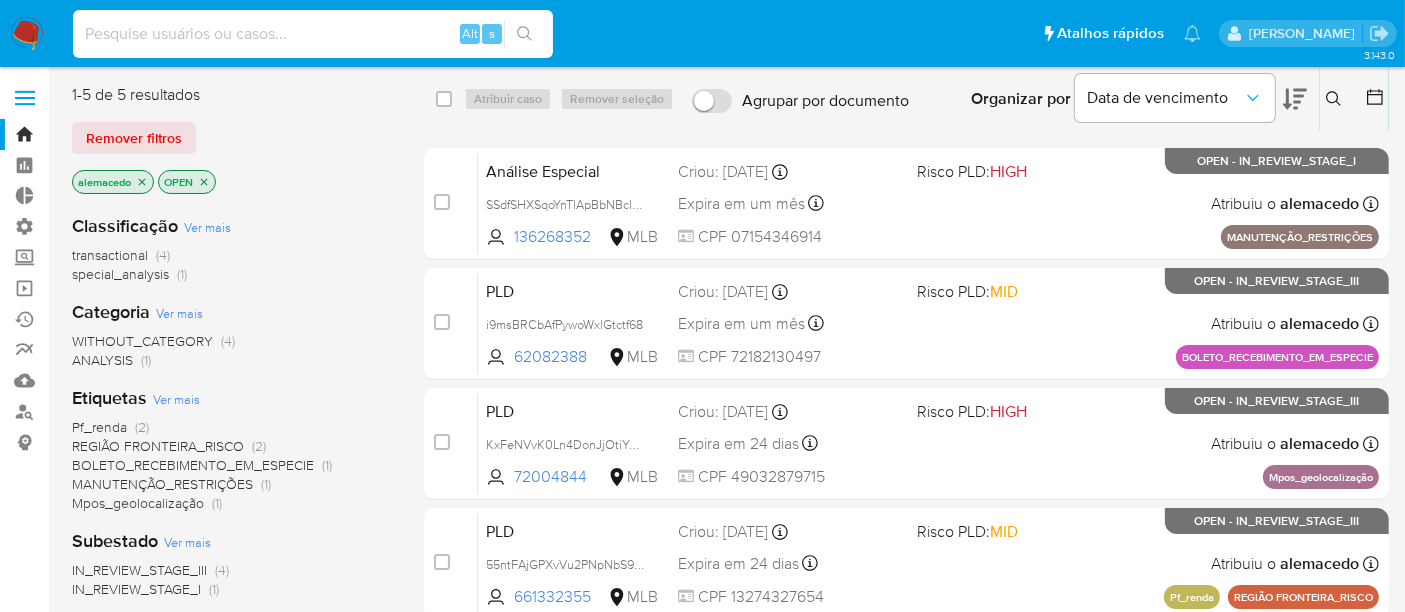 click at bounding box center (313, 34) 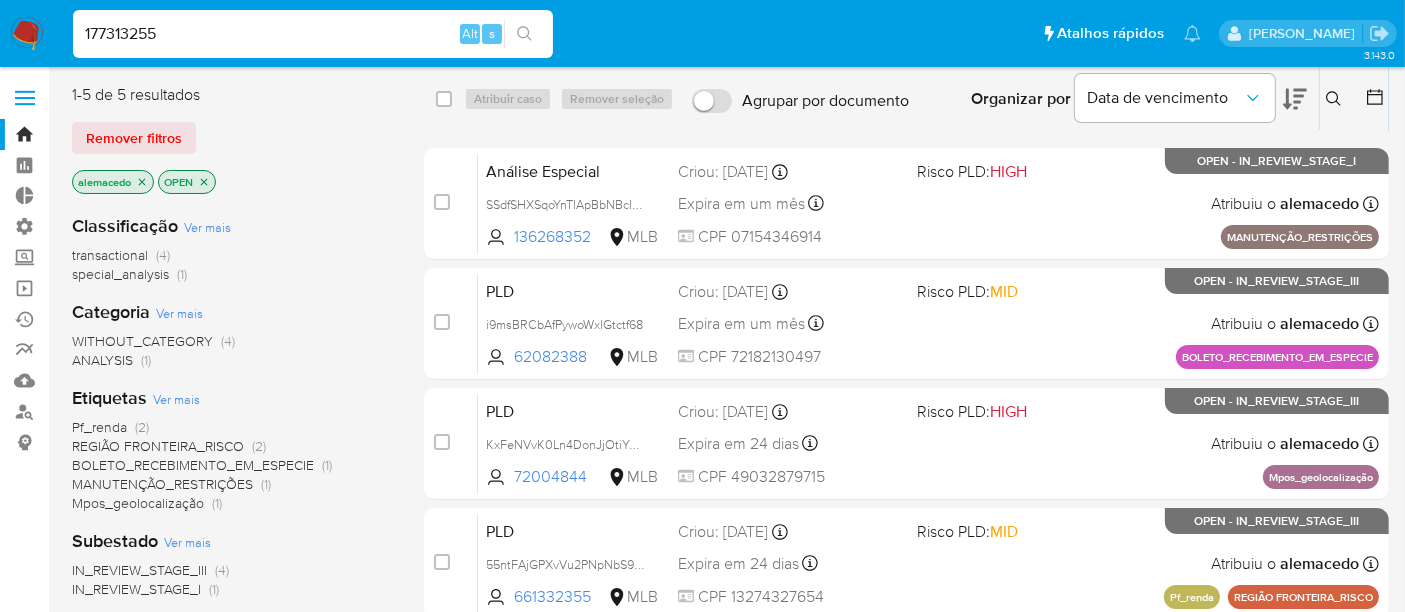 type on "177313255" 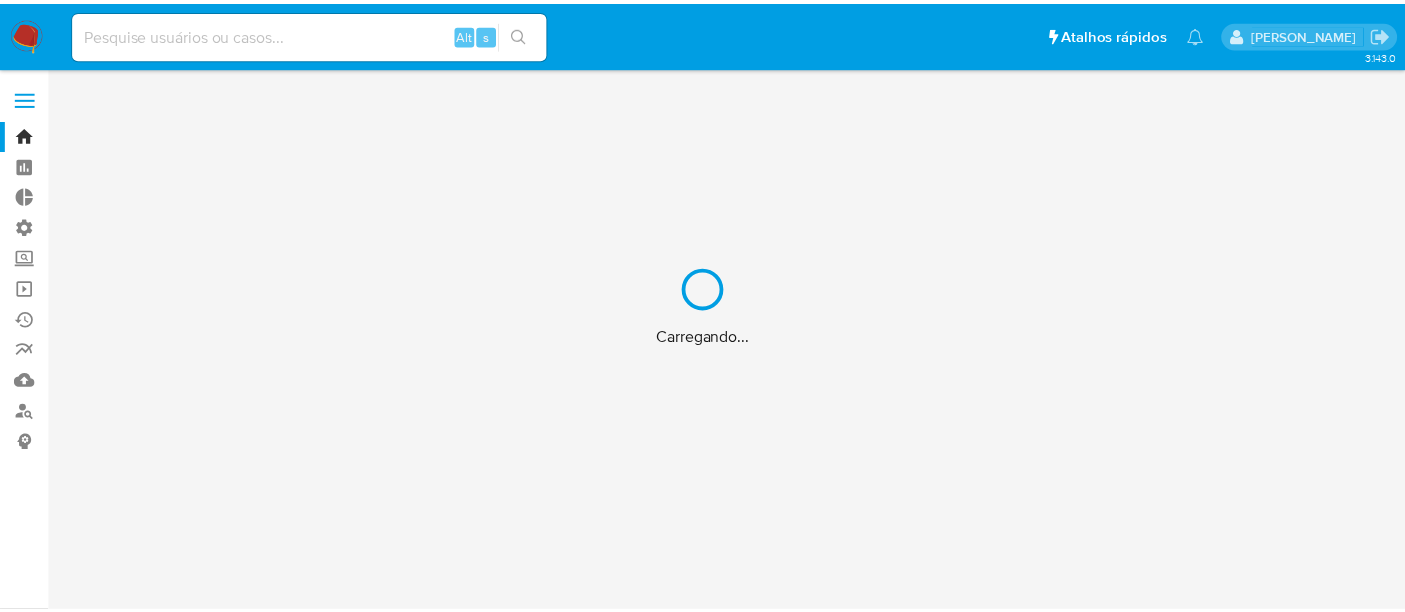 scroll, scrollTop: 0, scrollLeft: 0, axis: both 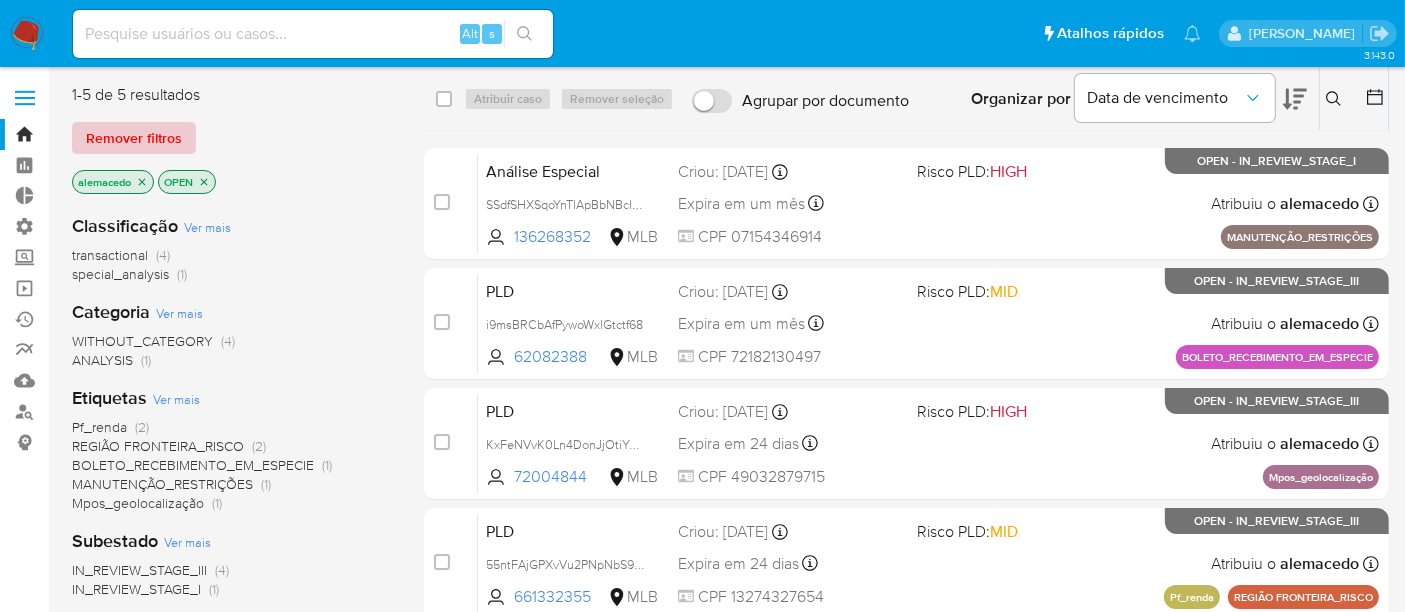 click on "Remover filtros" at bounding box center (134, 138) 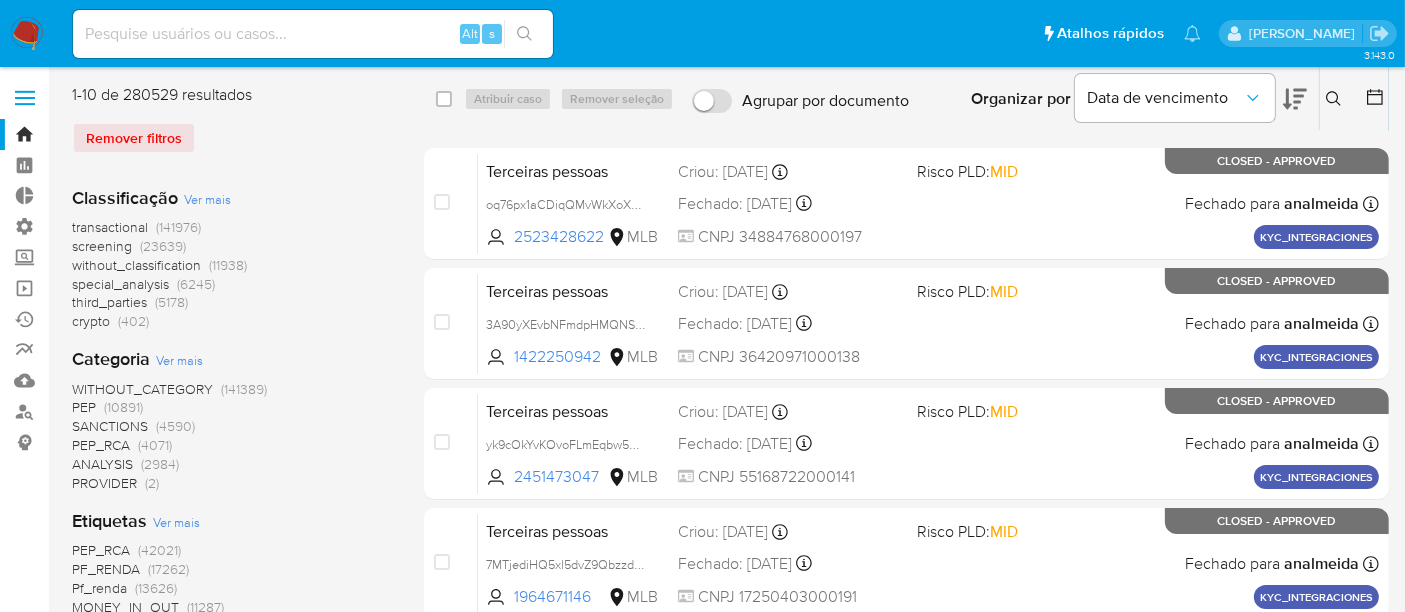 click at bounding box center [313, 34] 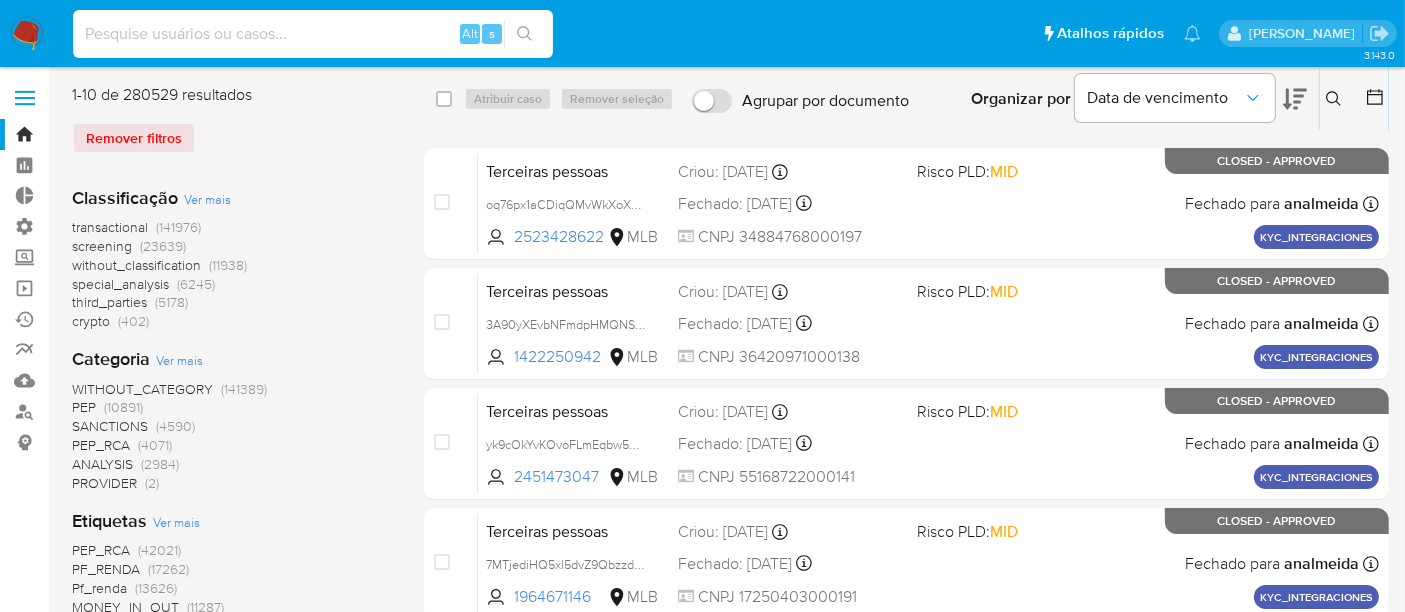 paste on "177313255" 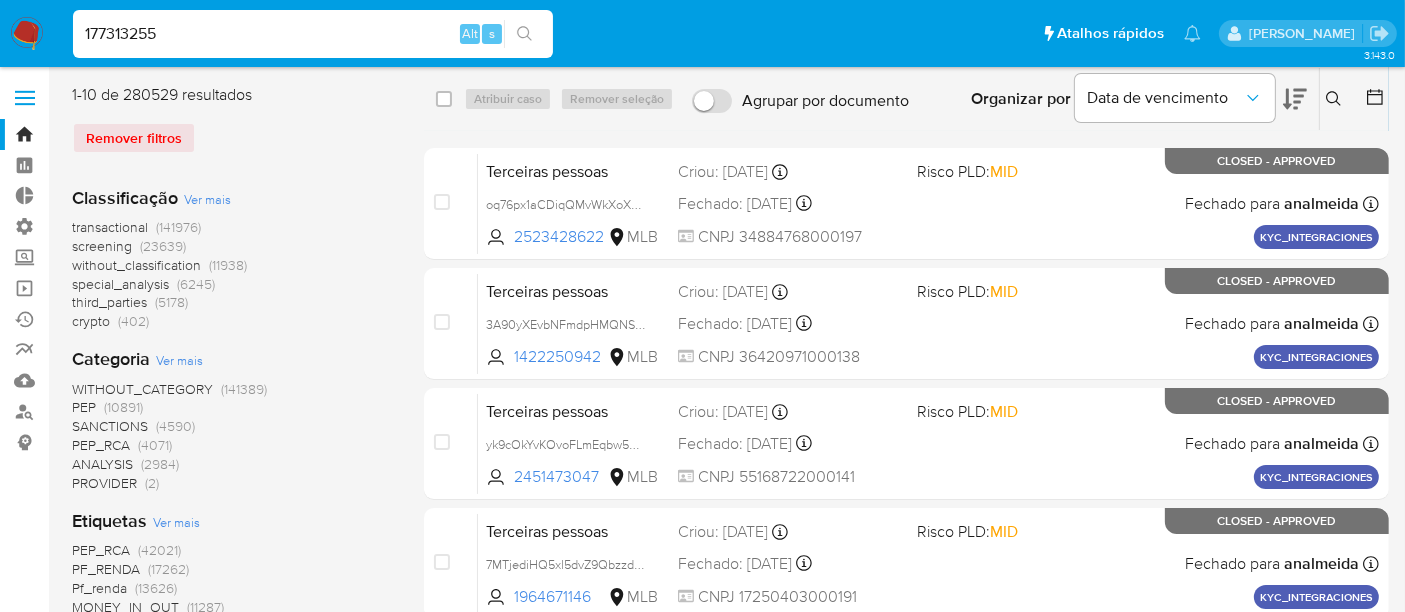 type on "177313255" 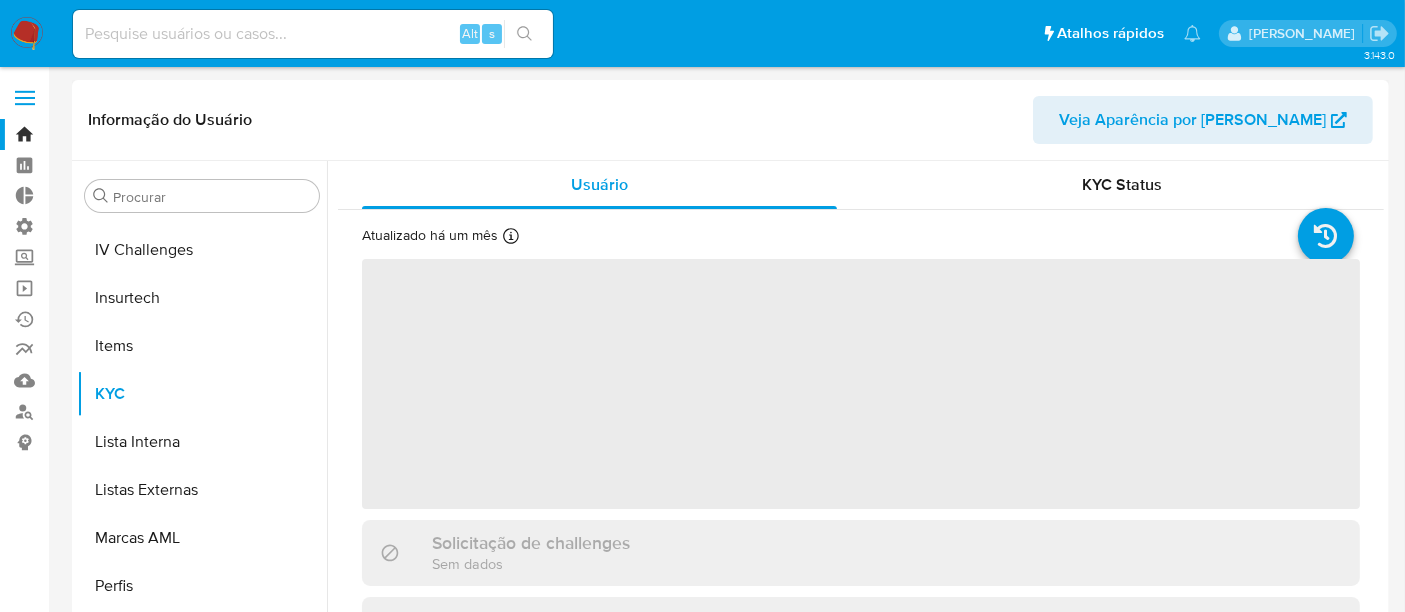 scroll, scrollTop: 844, scrollLeft: 0, axis: vertical 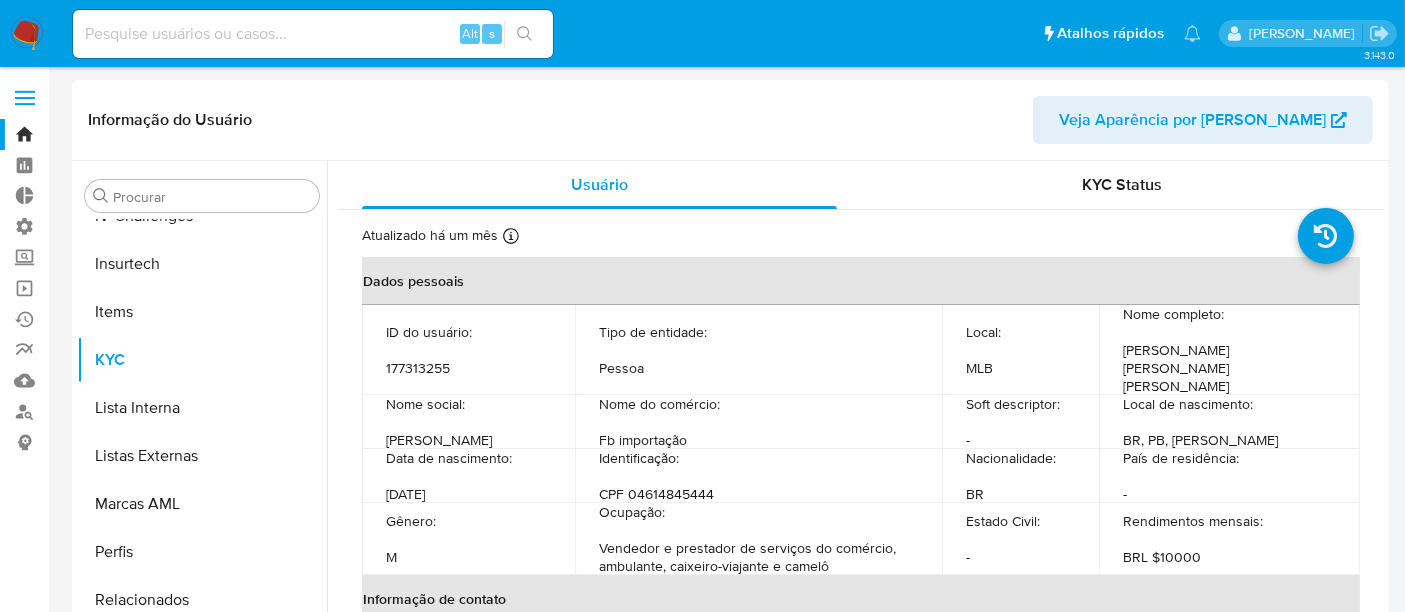 select on "10" 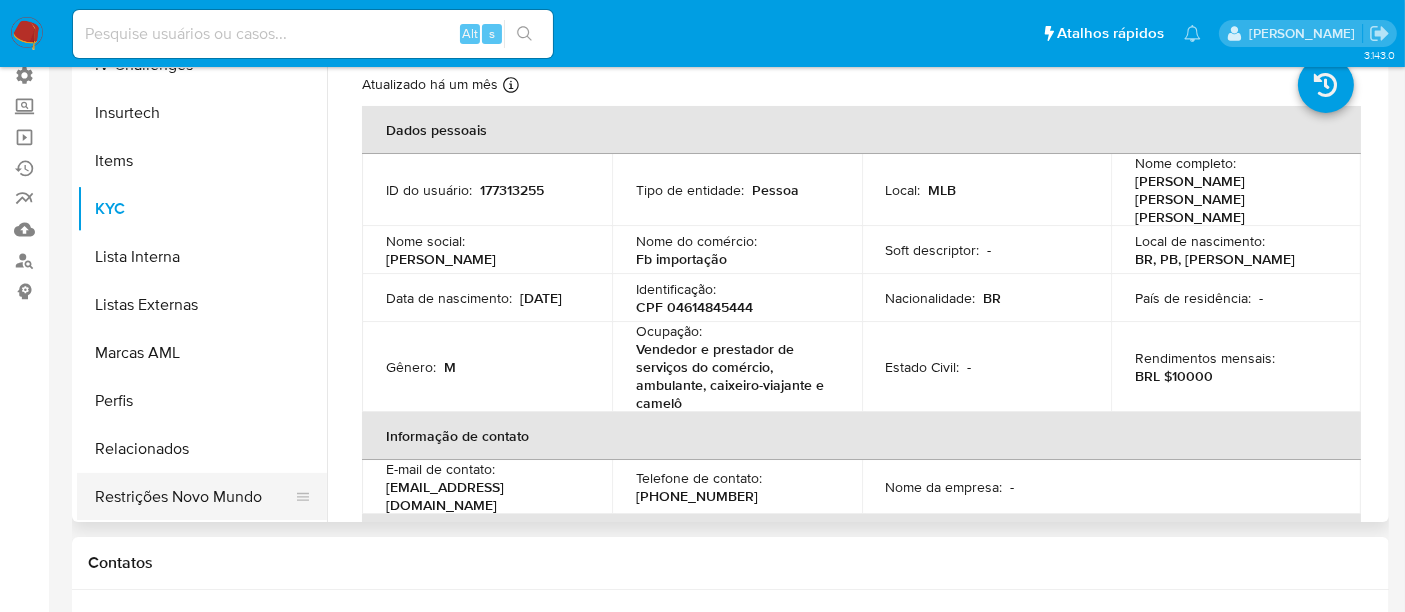 scroll, scrollTop: 222, scrollLeft: 0, axis: vertical 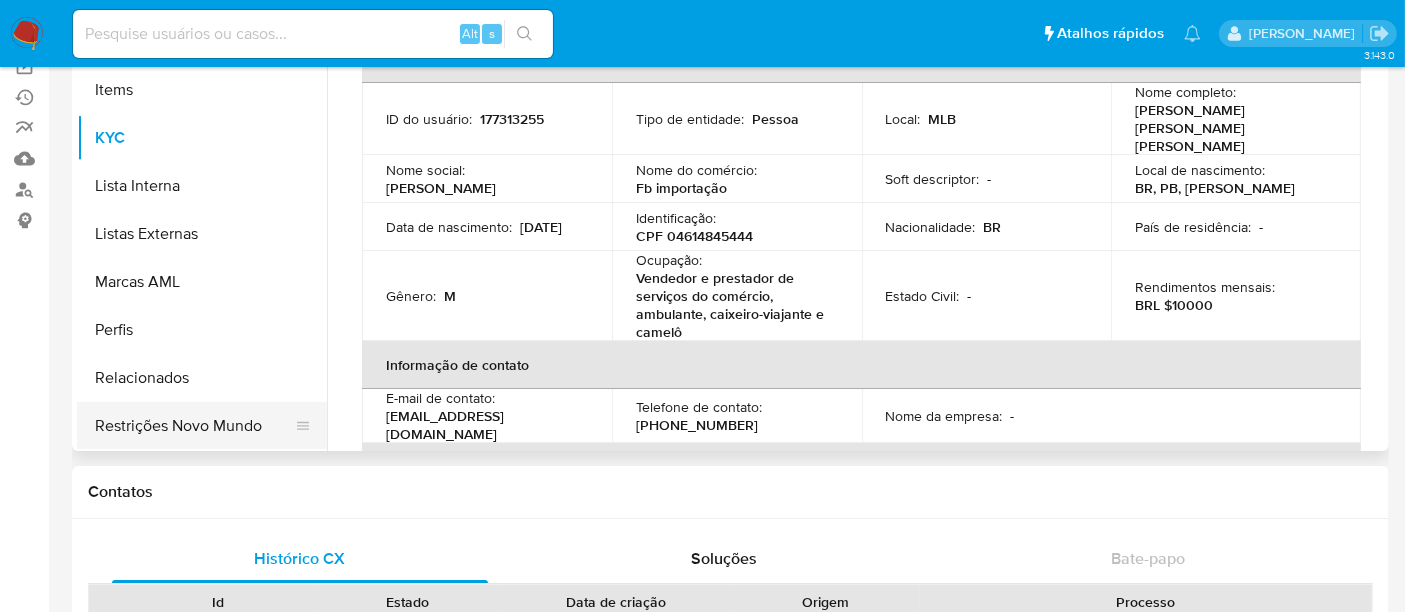 click on "Restrições Novo Mundo" at bounding box center (194, 426) 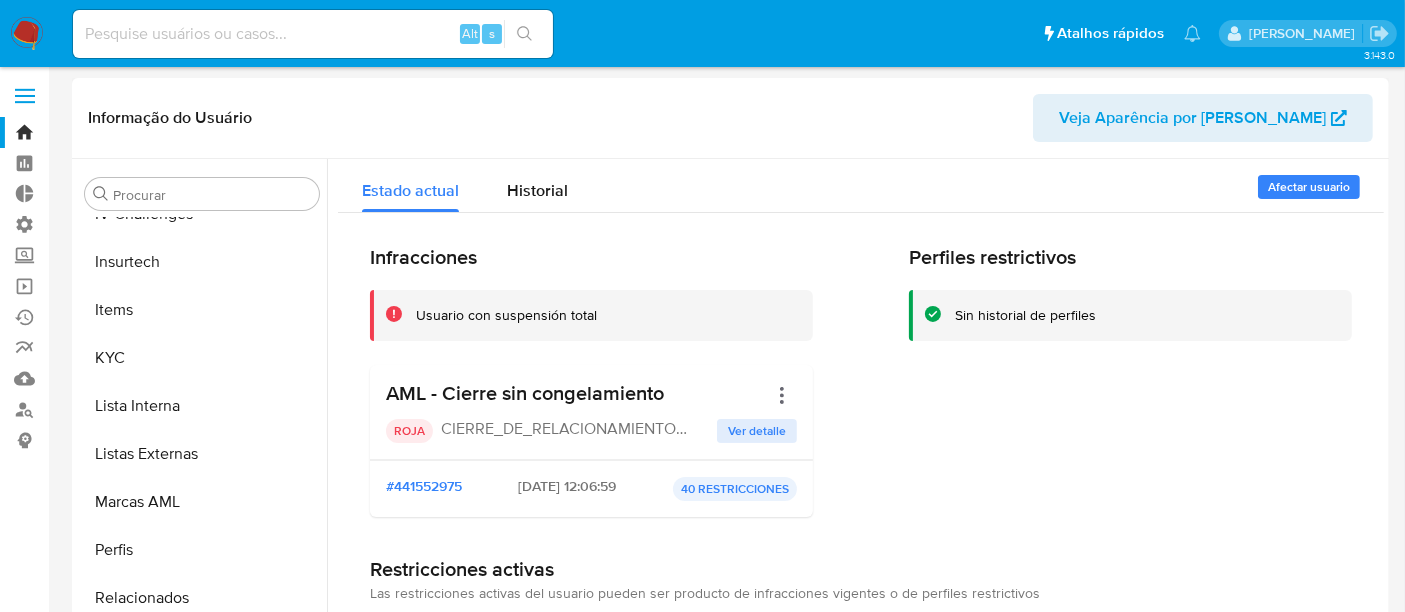 scroll, scrollTop: 0, scrollLeft: 0, axis: both 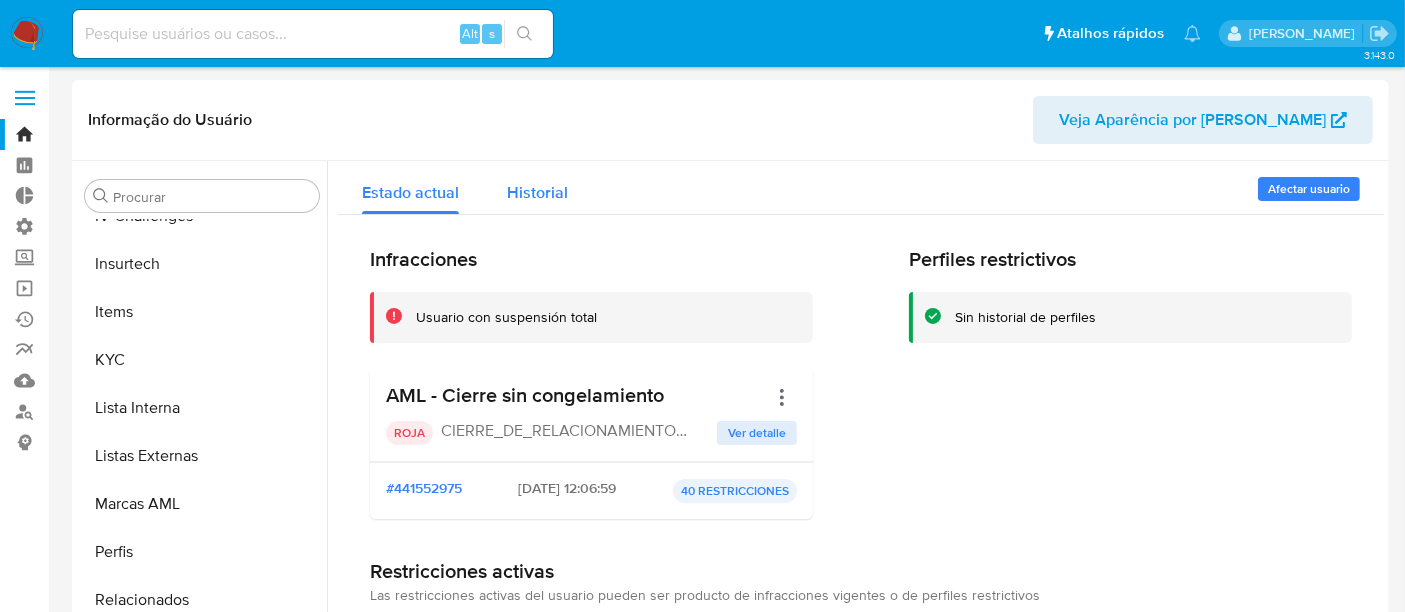 click on "Historial" at bounding box center (537, 192) 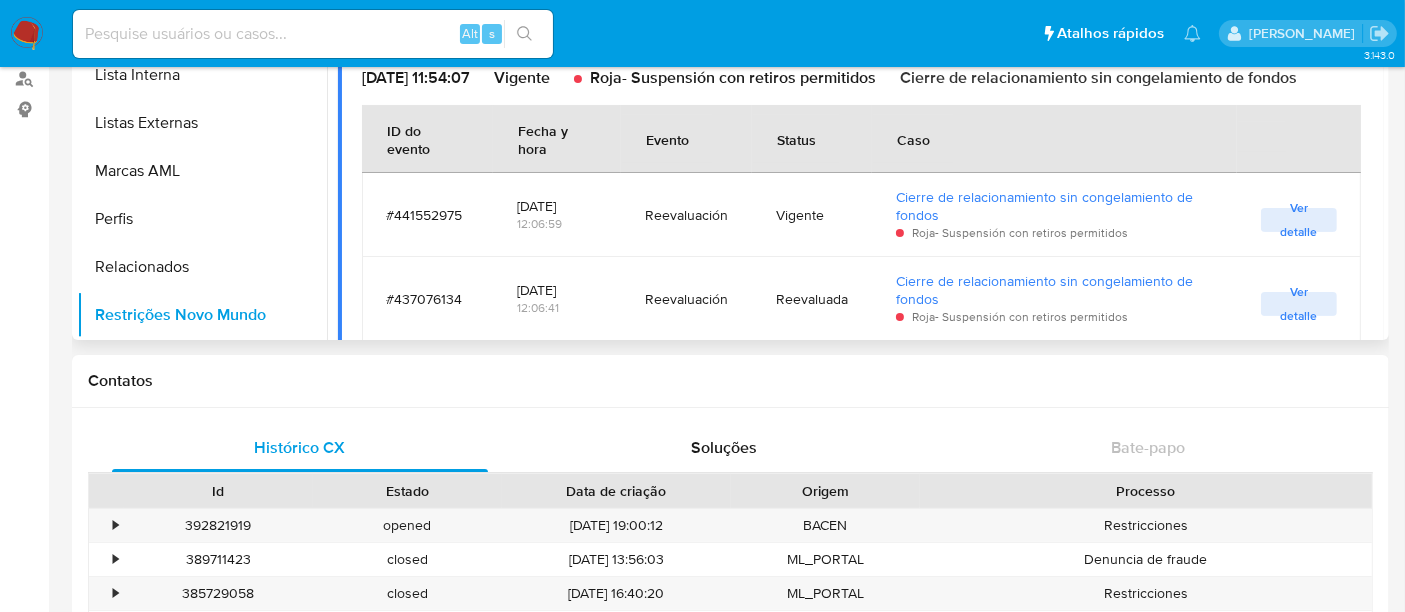 scroll, scrollTop: 222, scrollLeft: 0, axis: vertical 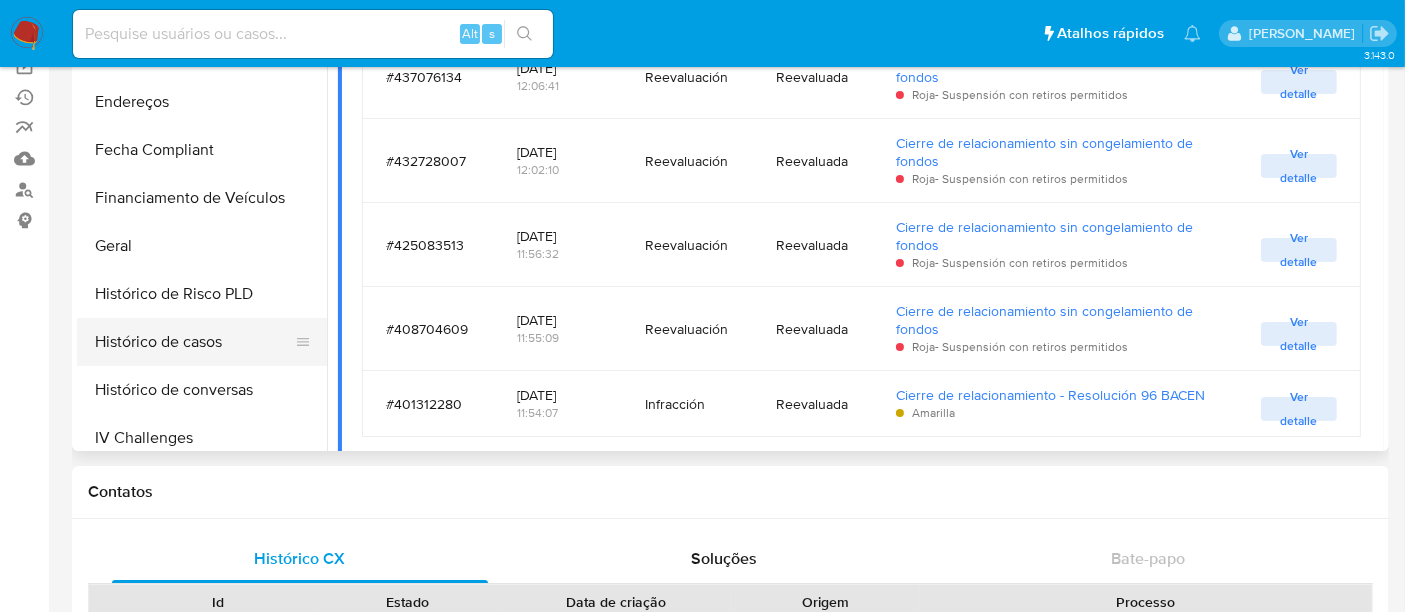 click on "Histórico de casos" at bounding box center (194, 342) 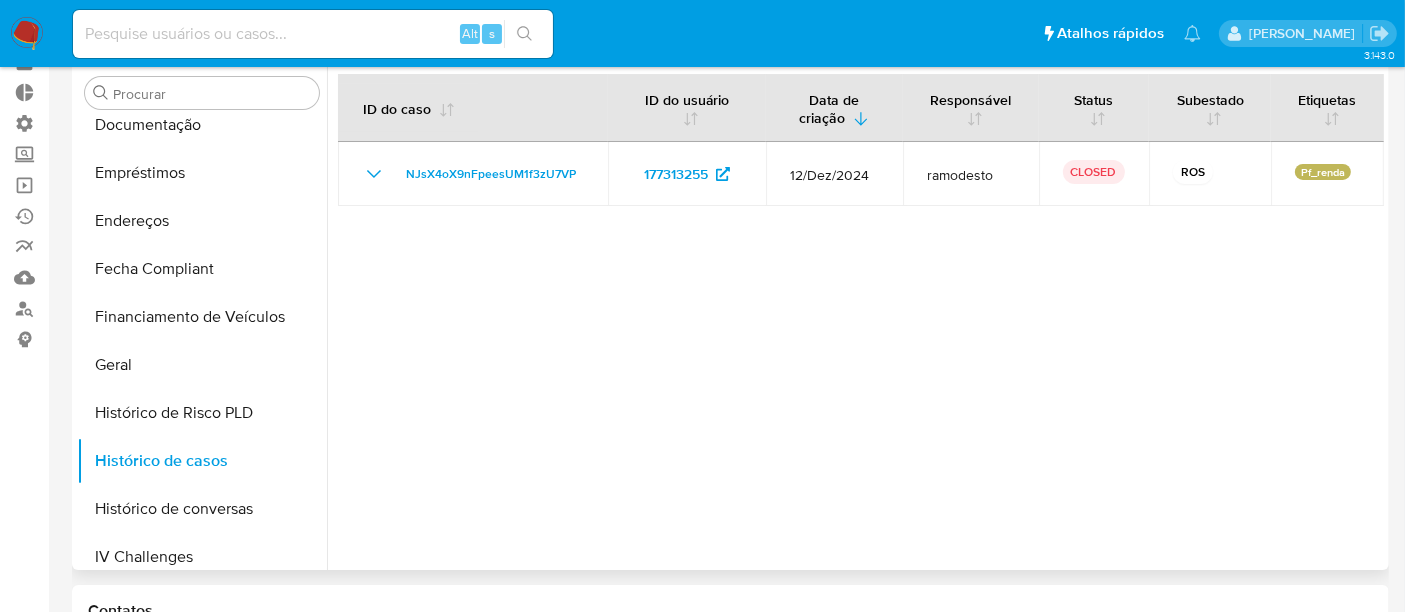 scroll, scrollTop: 0, scrollLeft: 0, axis: both 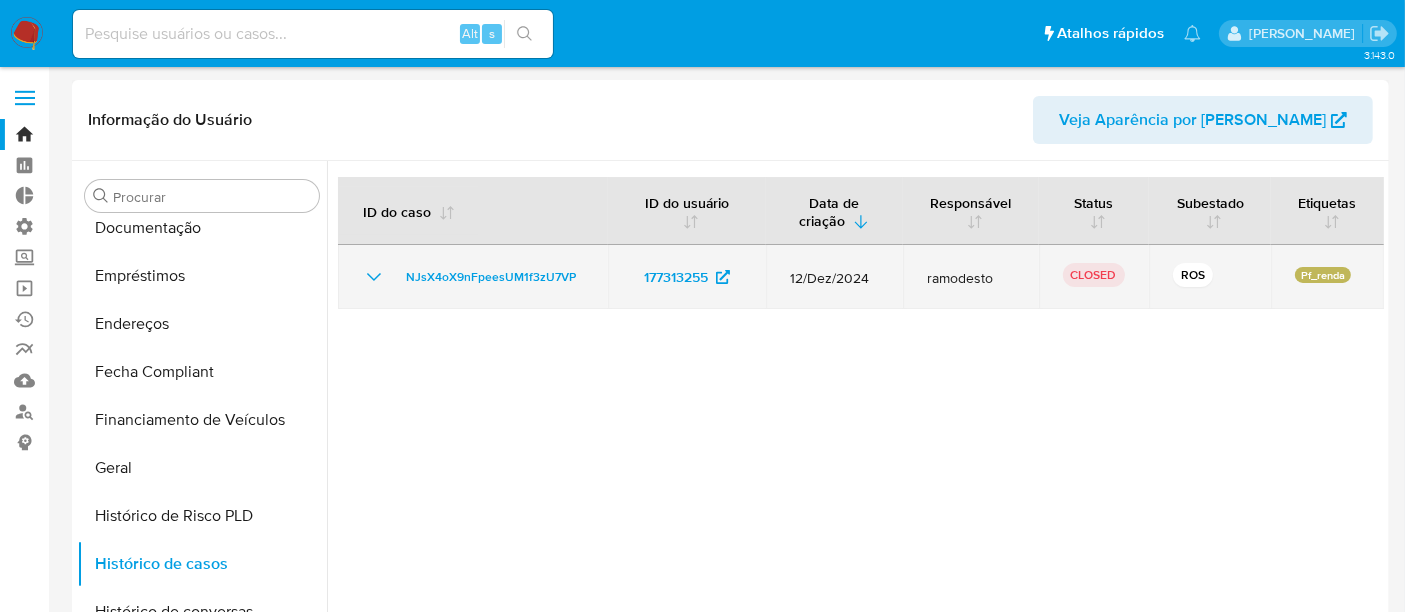click 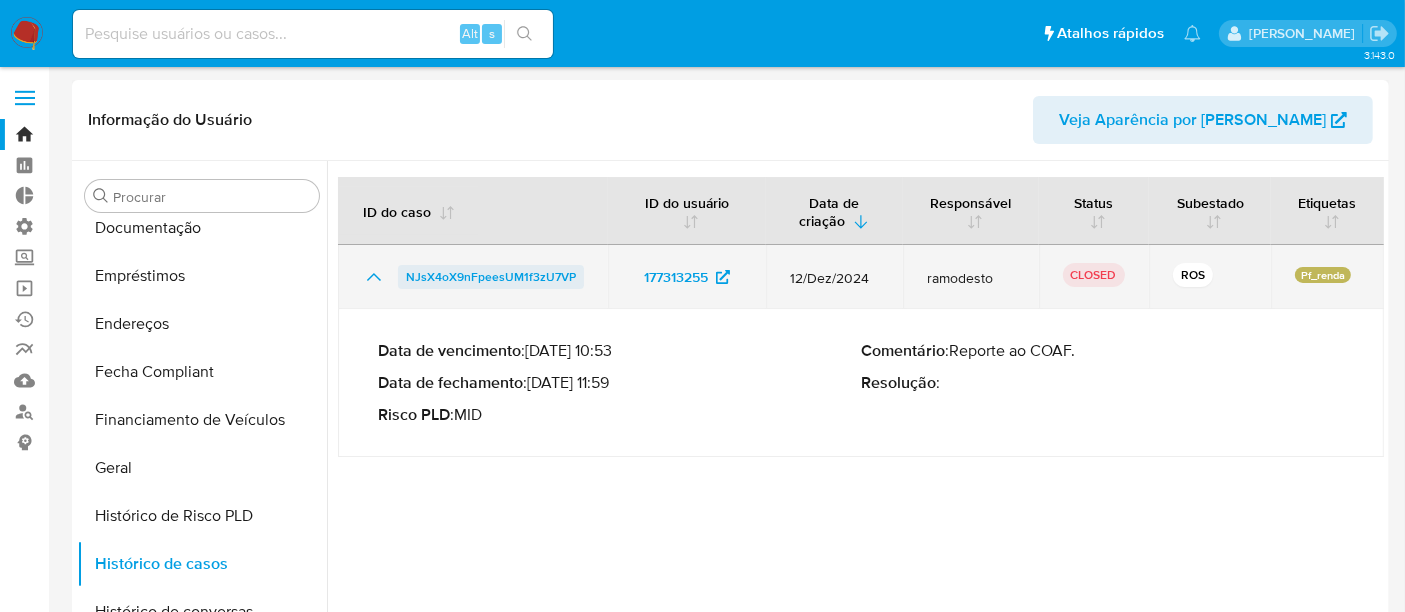 click on "NJsX4oX9nFpeesUM1f3zU7VP" at bounding box center [491, 277] 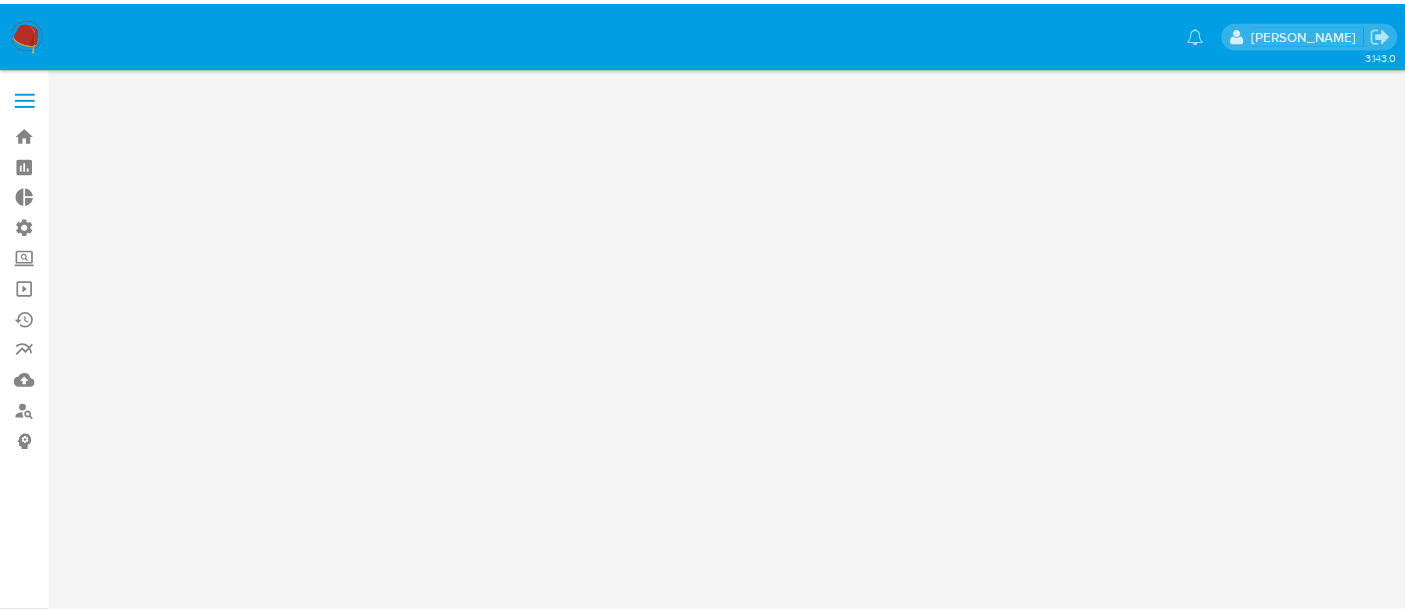 scroll, scrollTop: 0, scrollLeft: 0, axis: both 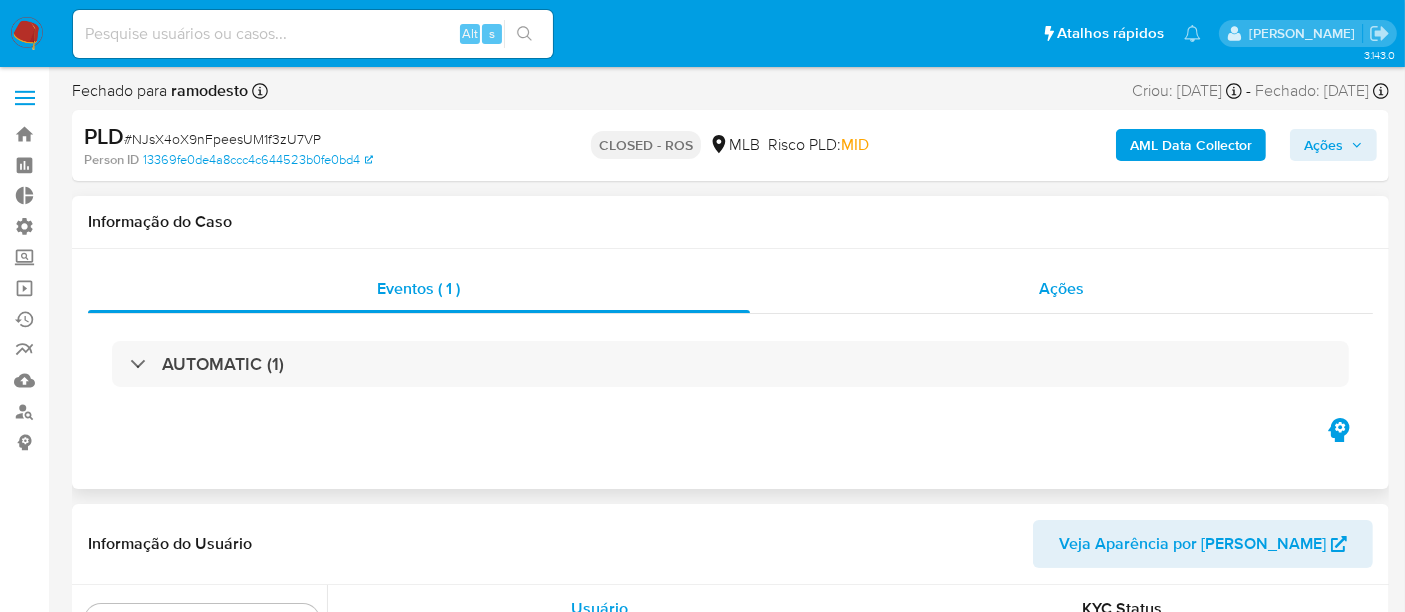click on "Ações" at bounding box center [1061, 288] 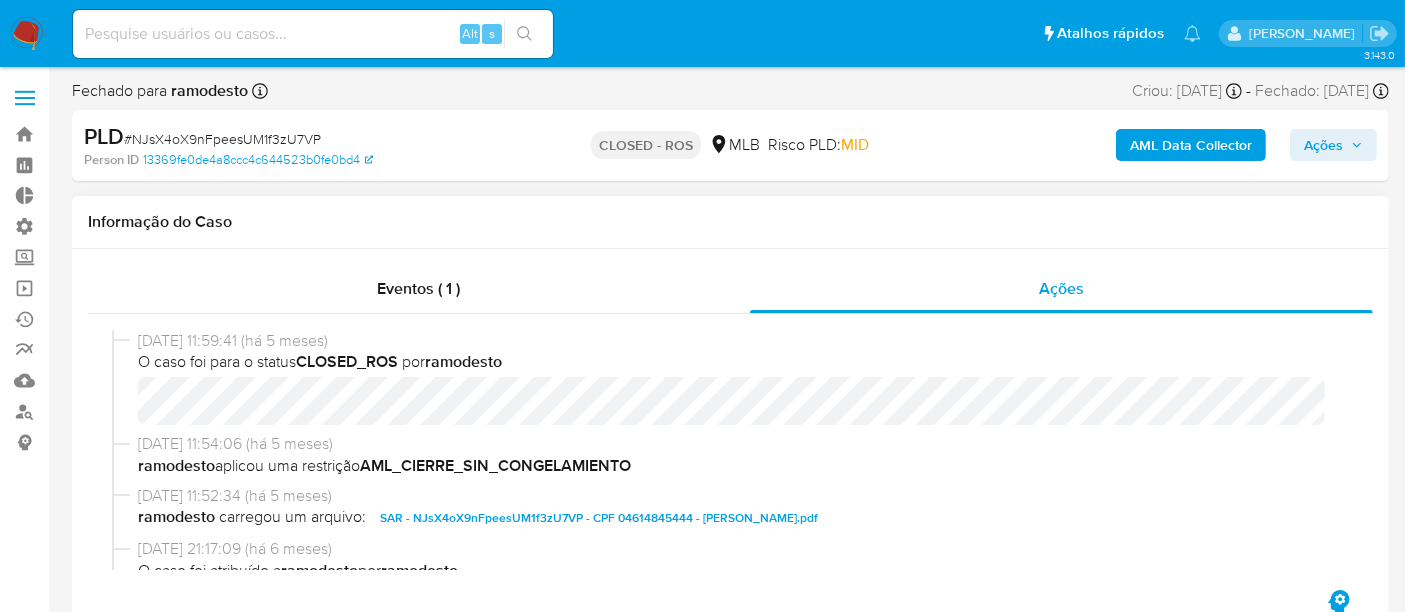 select on "10" 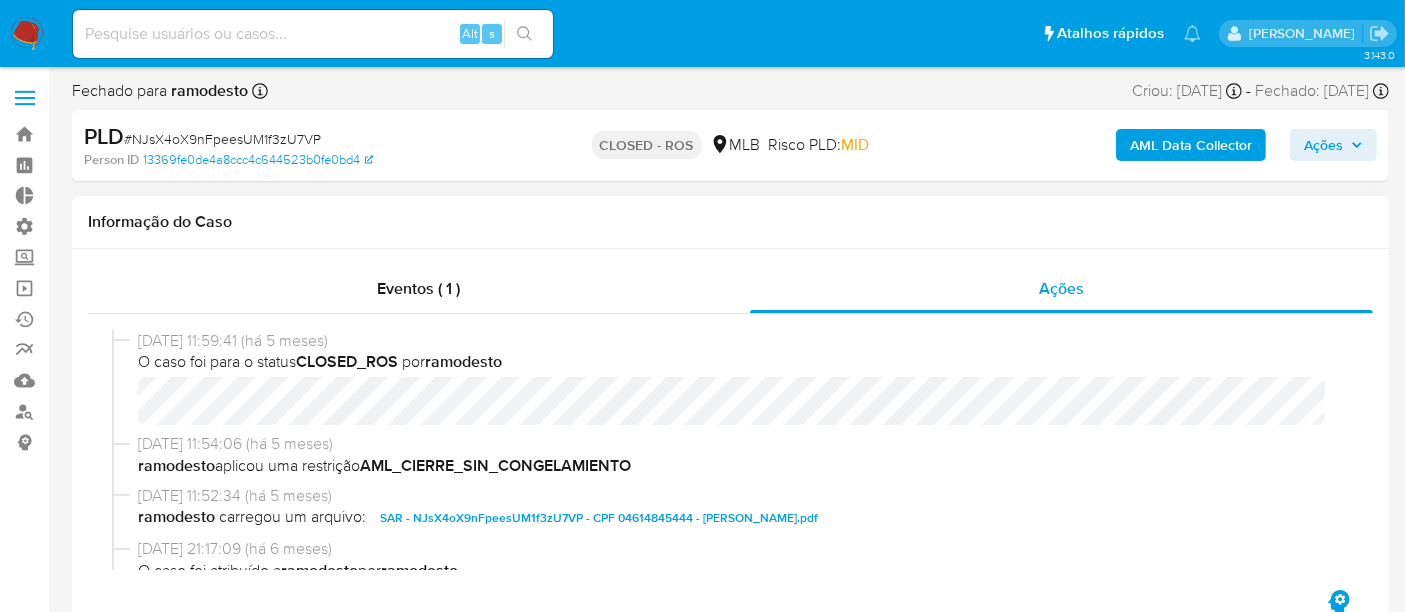 click on "SAR - NJsX4oX9nFpeesUM1f3zU7VP - CPF 04614845444 - [PERSON_NAME].pdf" at bounding box center (599, 518) 